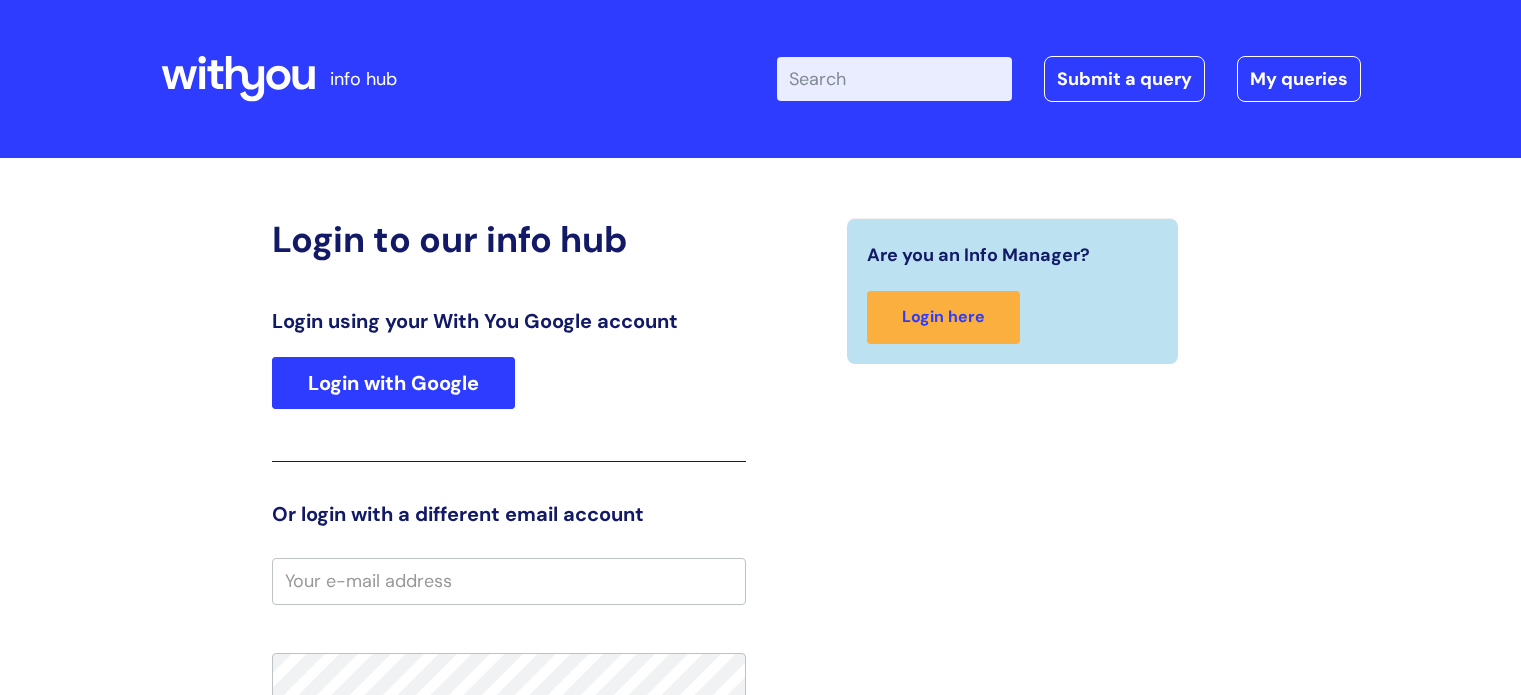 scroll, scrollTop: 0, scrollLeft: 0, axis: both 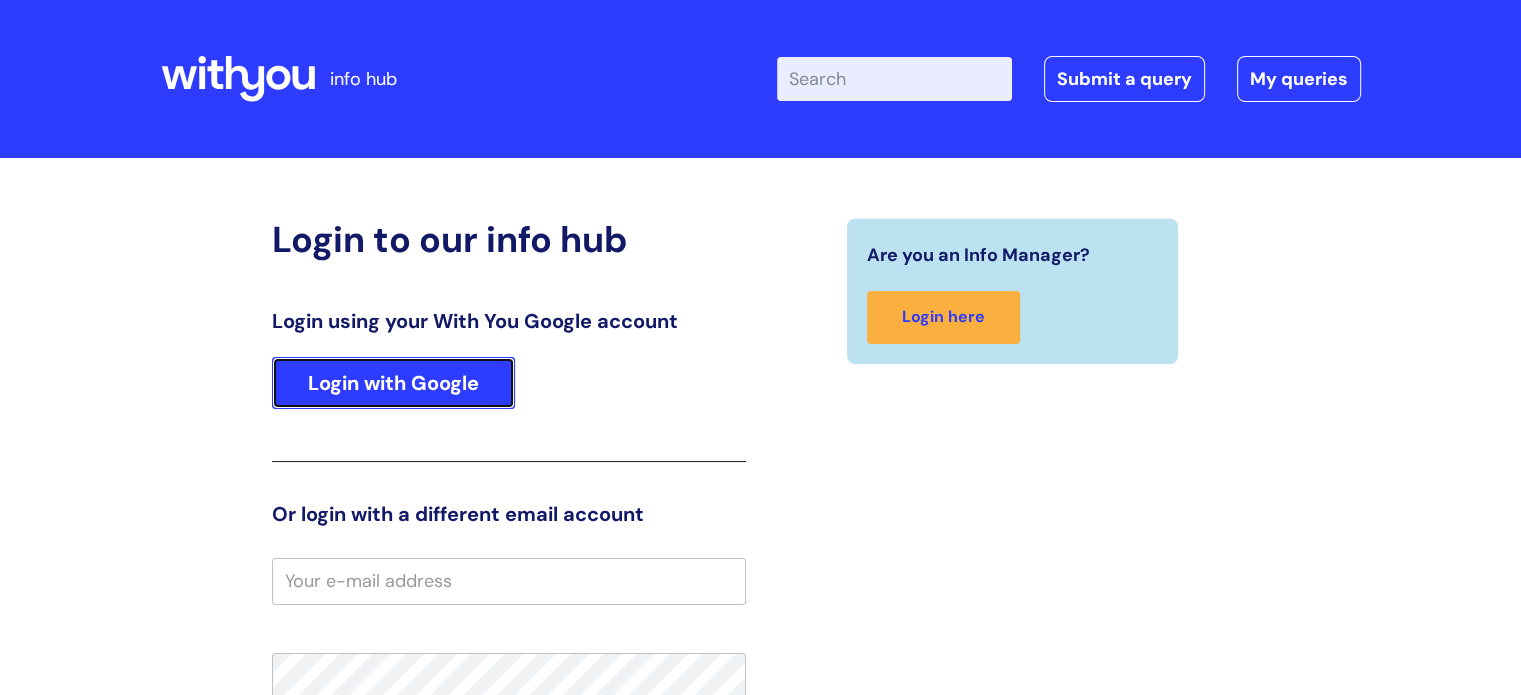click on "Login with Google" at bounding box center [393, 383] 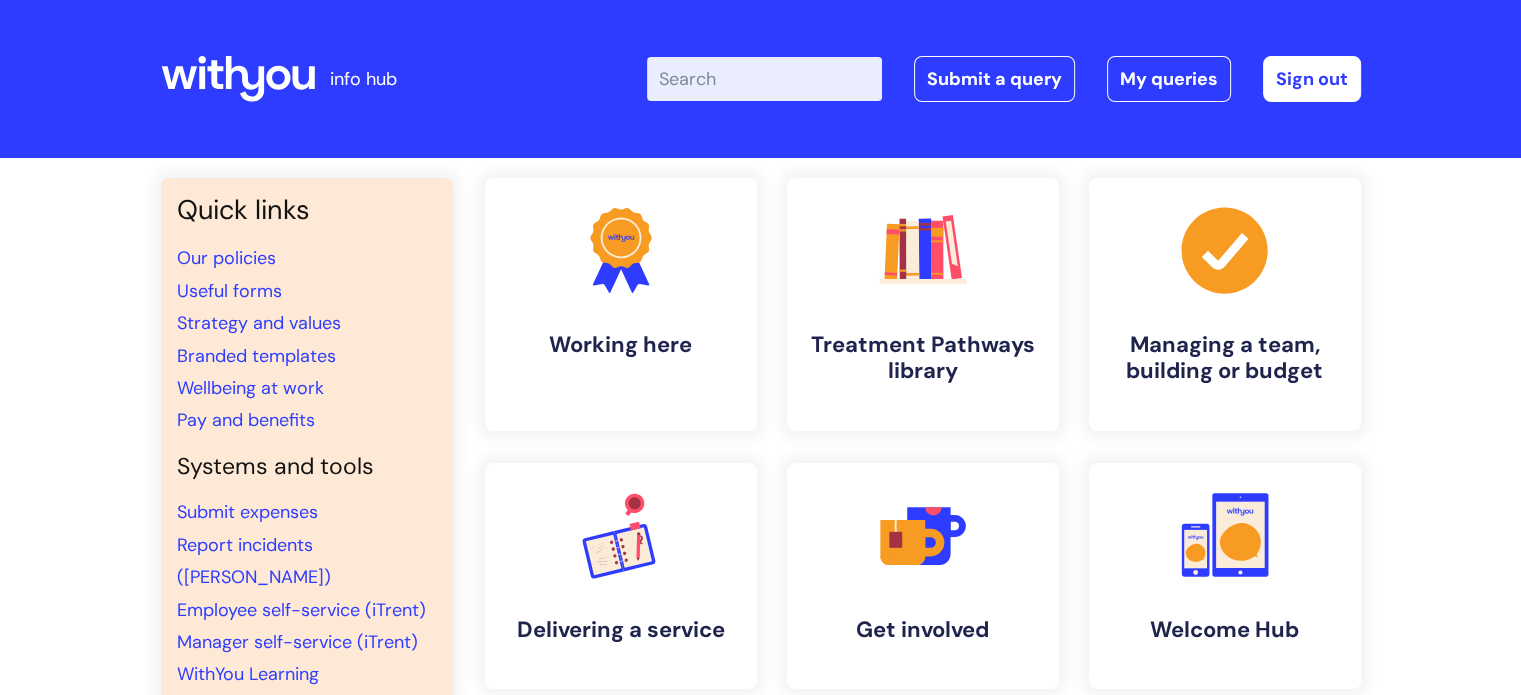 scroll, scrollTop: 100, scrollLeft: 0, axis: vertical 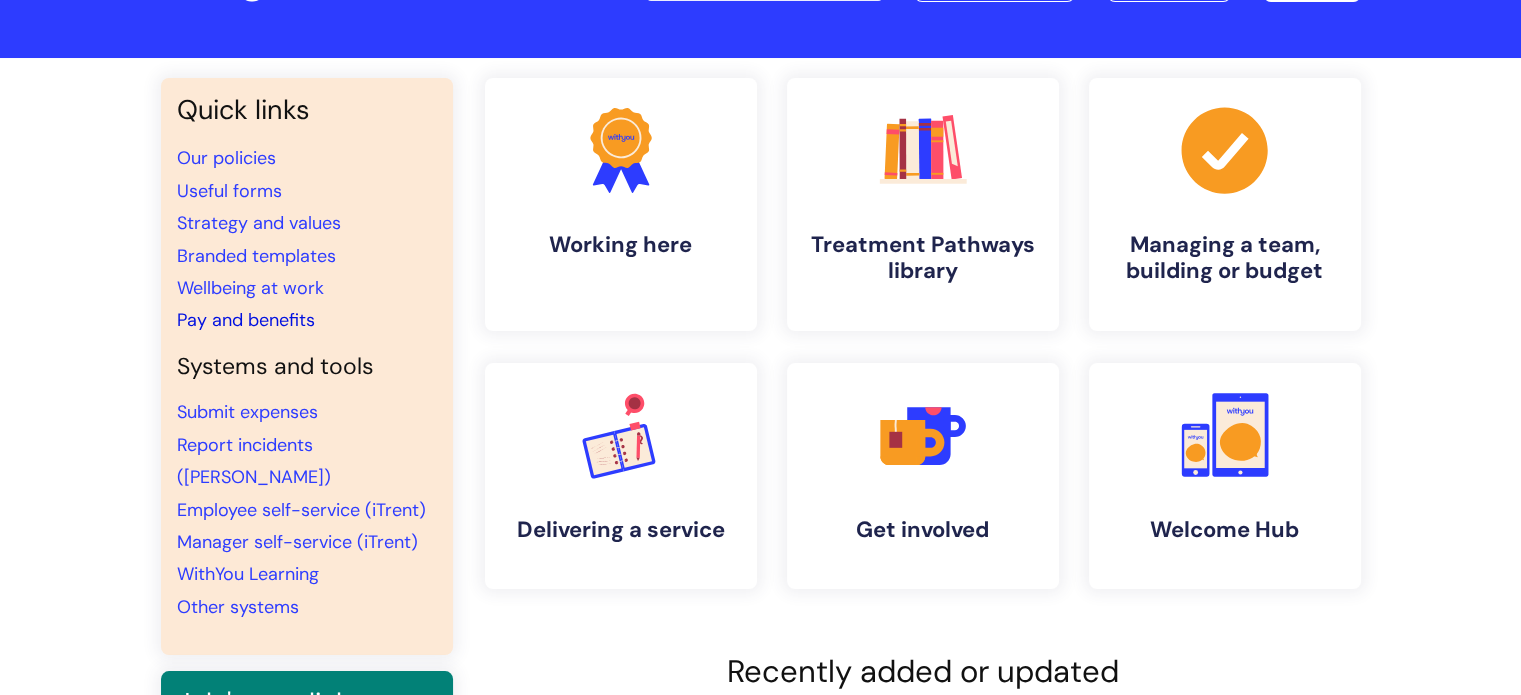 click on "Pay and benefits" at bounding box center (246, 320) 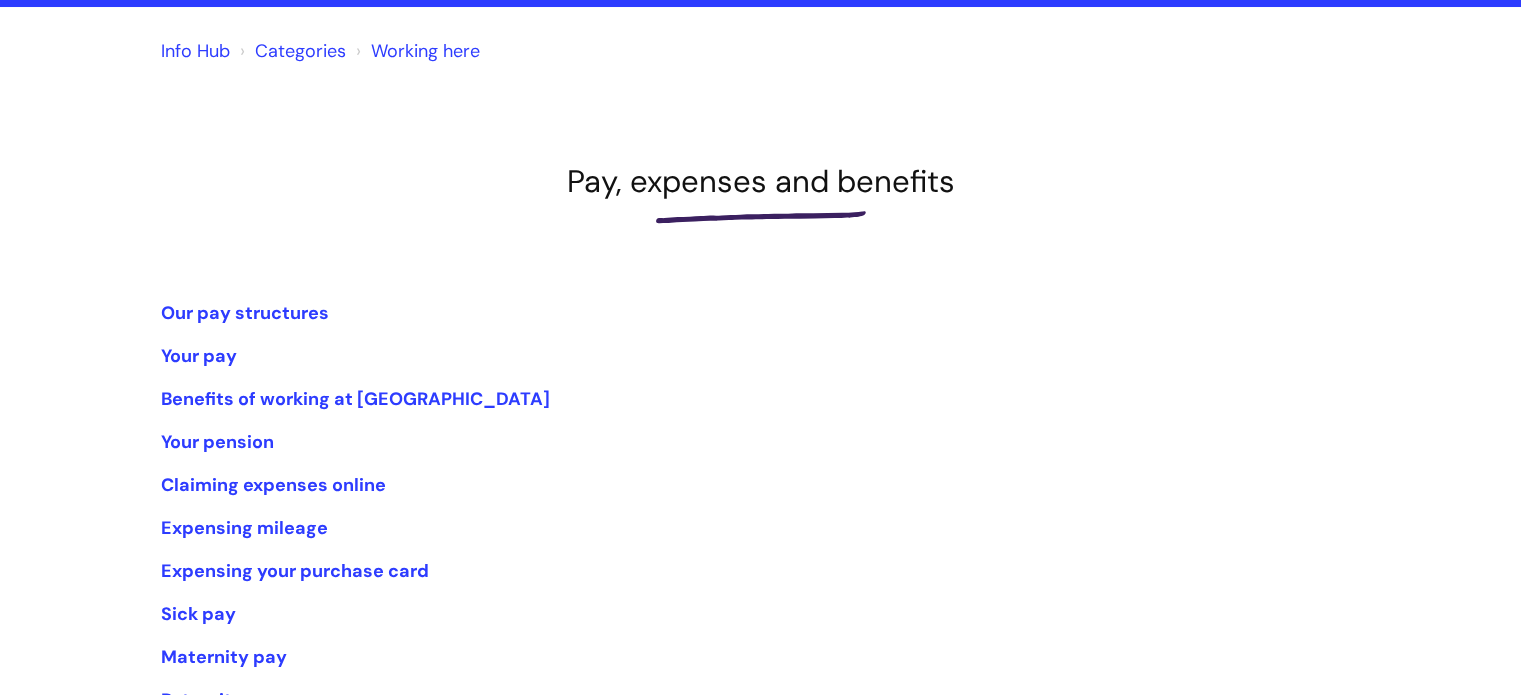 scroll, scrollTop: 200, scrollLeft: 0, axis: vertical 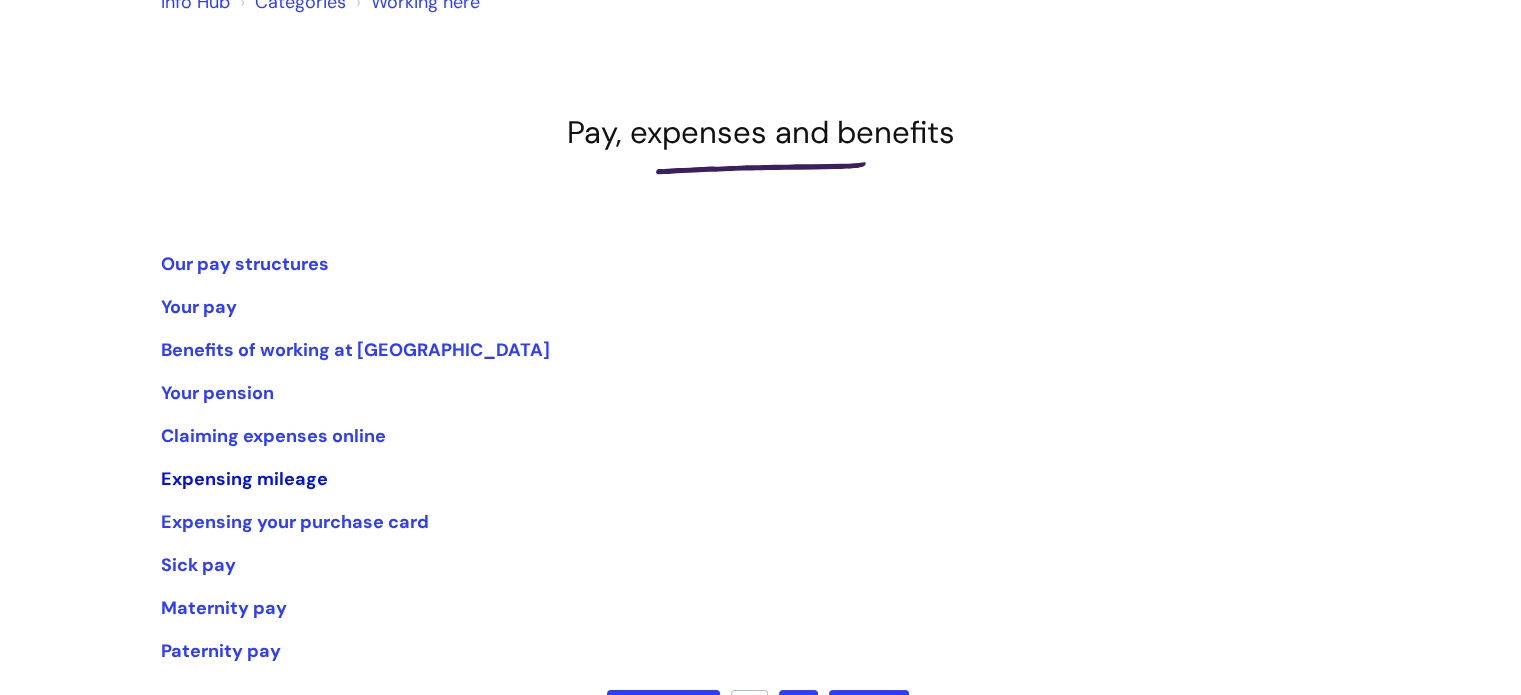 click on "Expensing mileage" at bounding box center [244, 479] 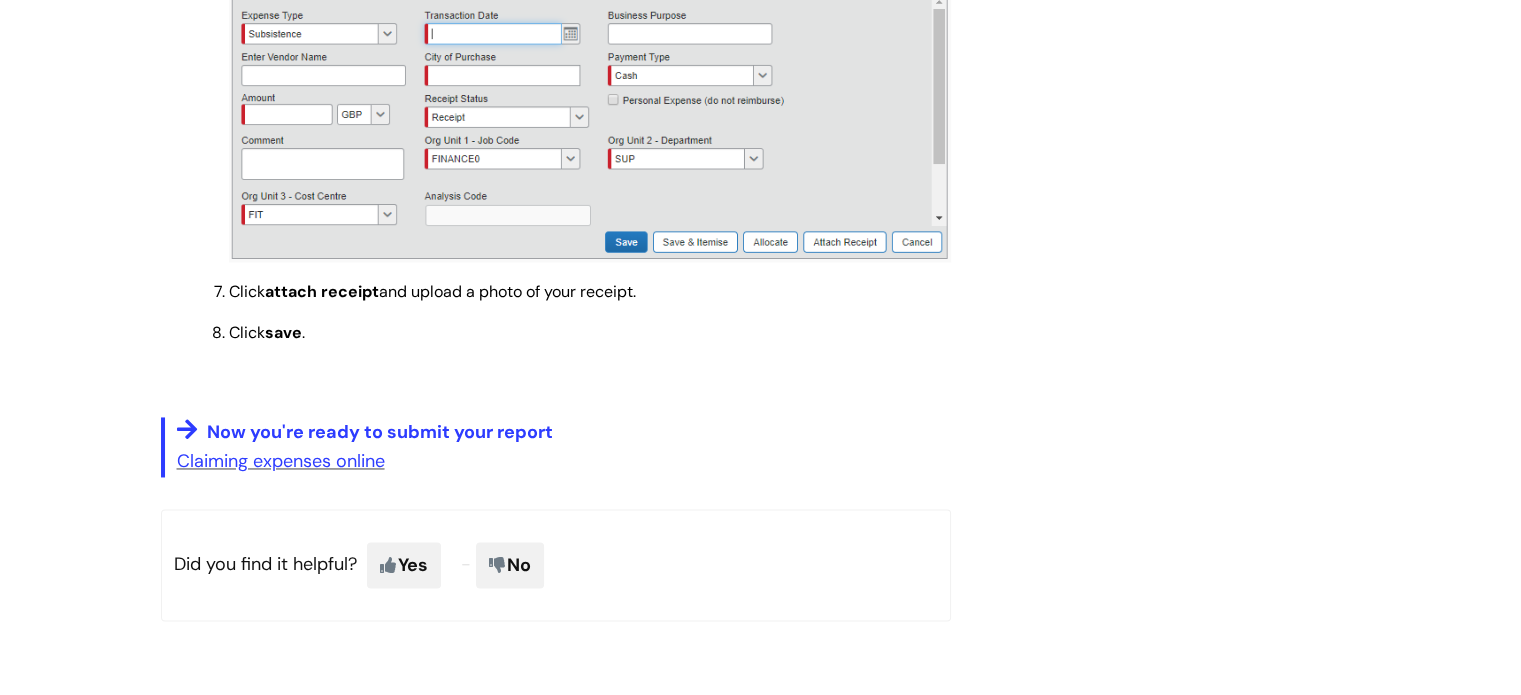 scroll, scrollTop: 3200, scrollLeft: 0, axis: vertical 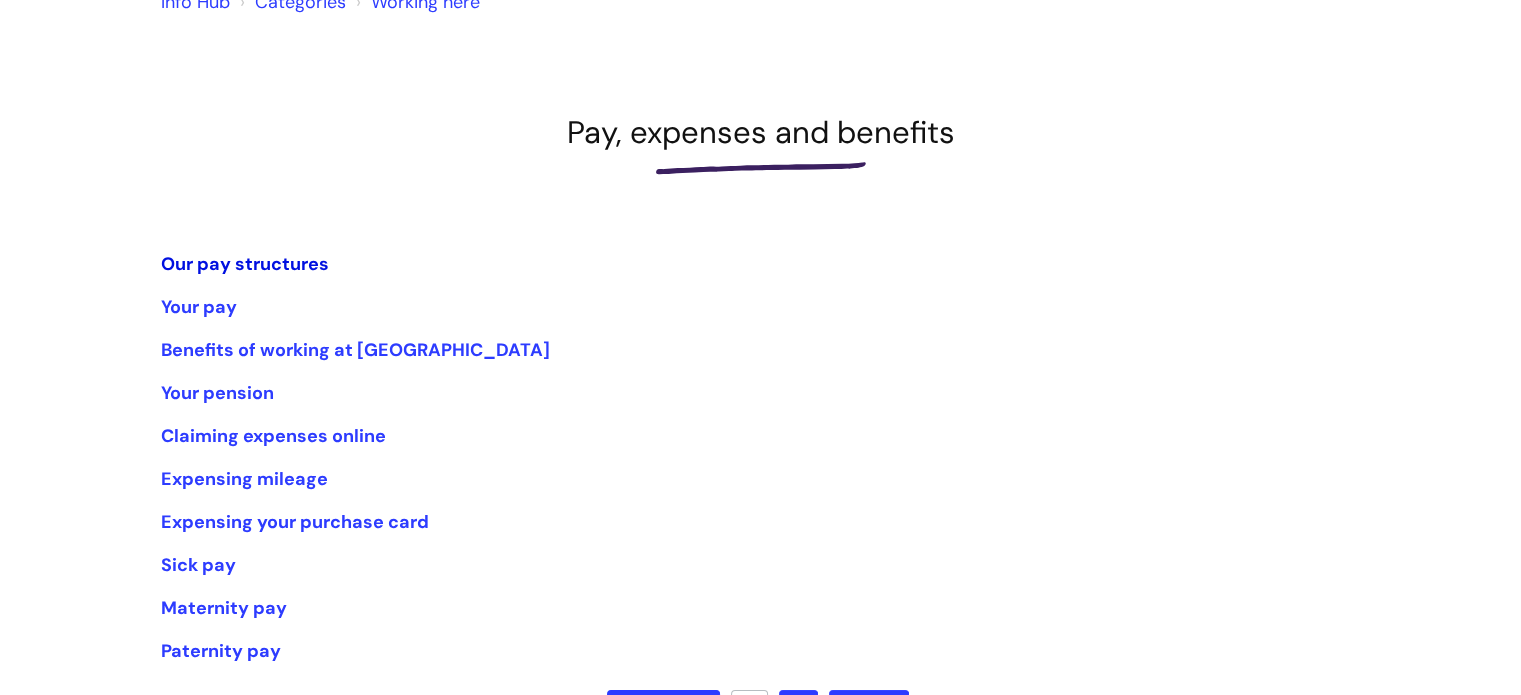 click on "Our pay structures" at bounding box center (245, 264) 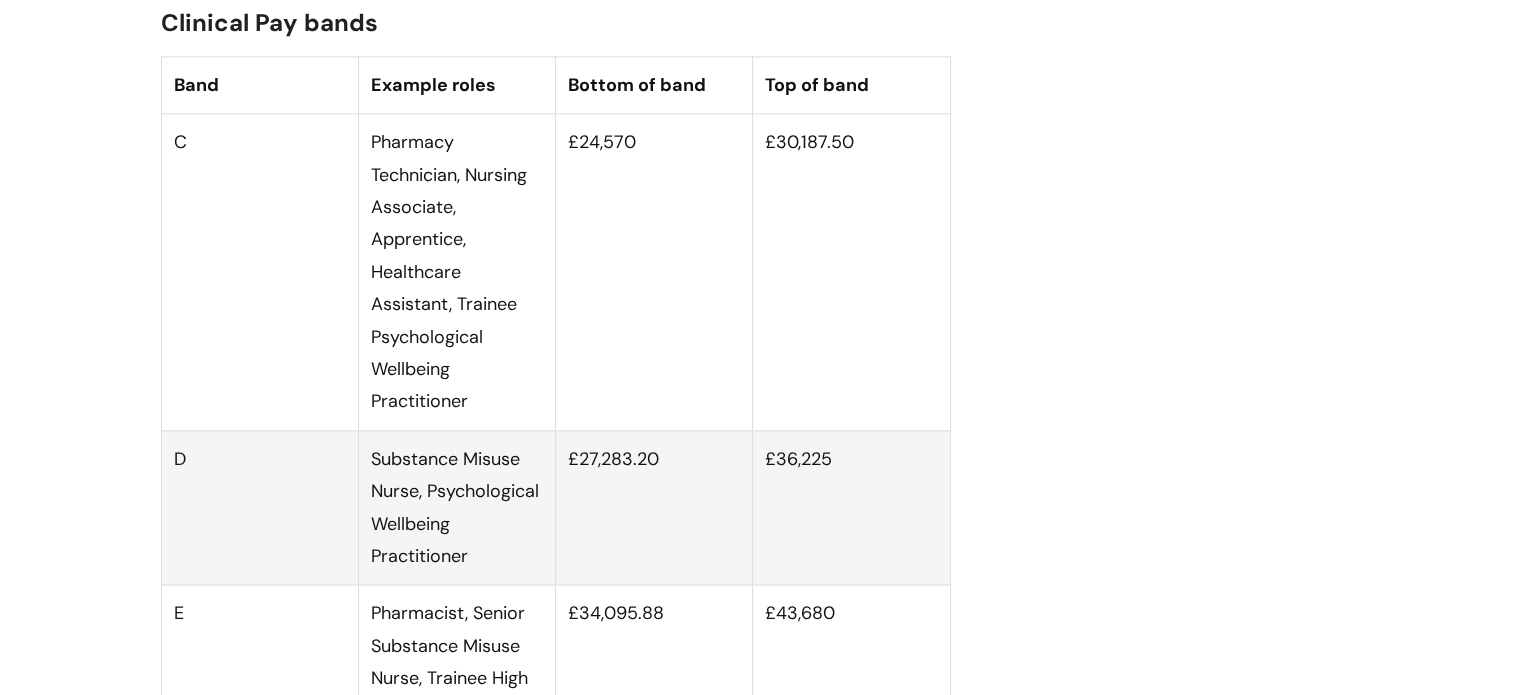 scroll, scrollTop: 2500, scrollLeft: 0, axis: vertical 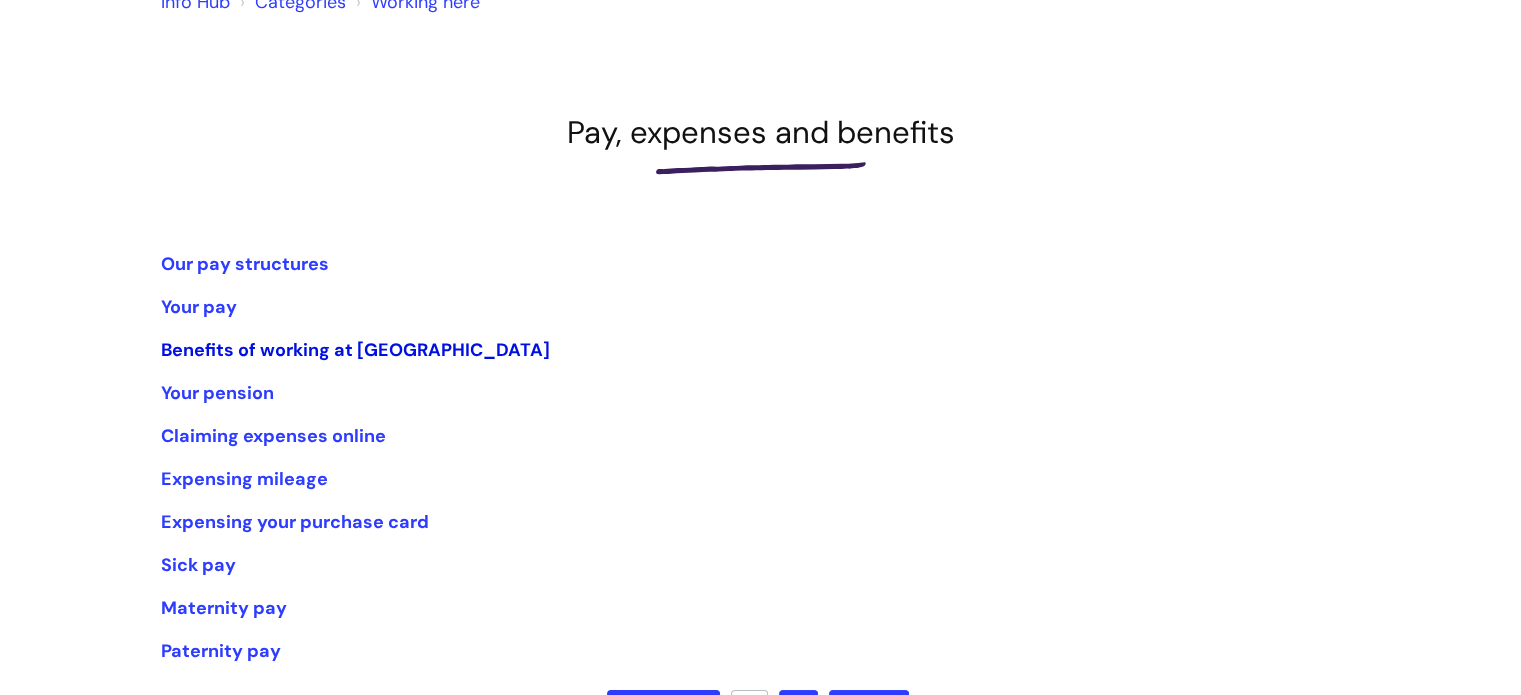 click on "Benefits of working at WithYou" at bounding box center (355, 350) 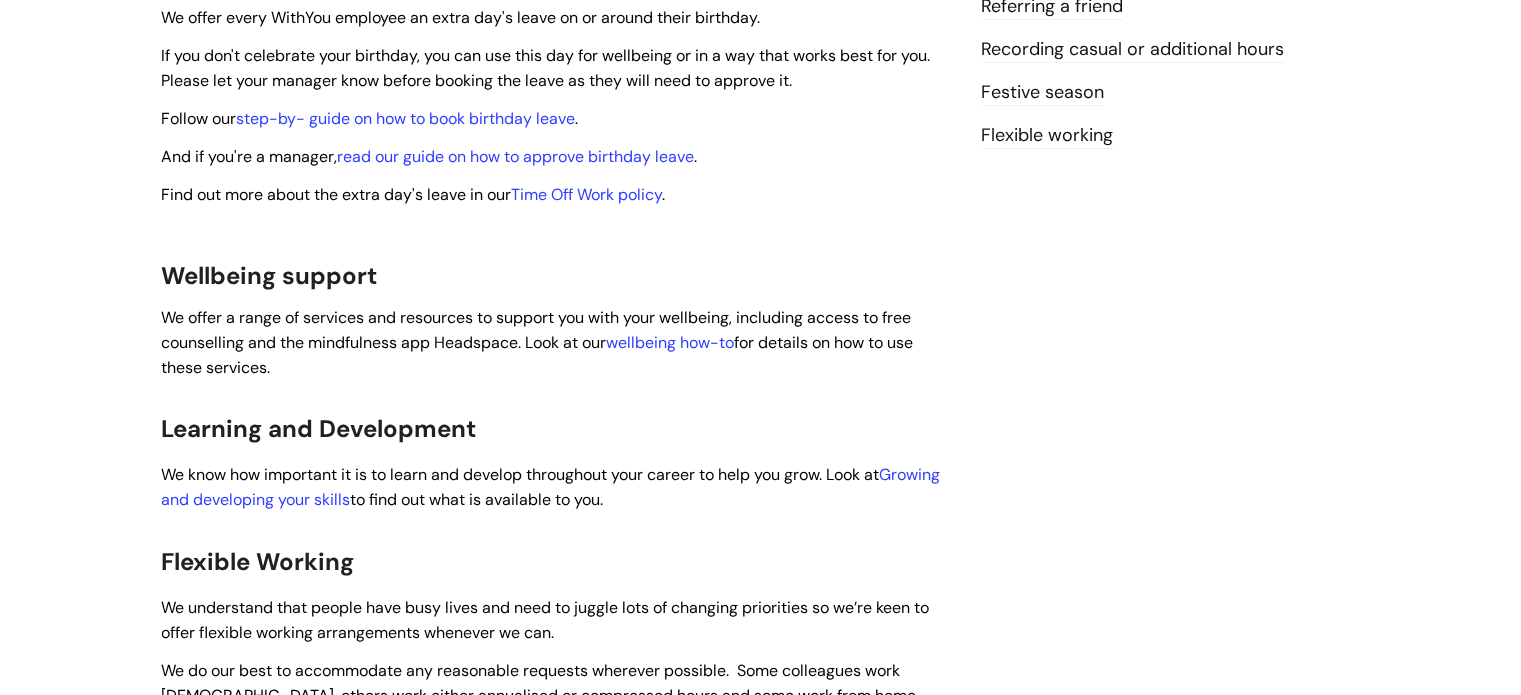 scroll, scrollTop: 800, scrollLeft: 0, axis: vertical 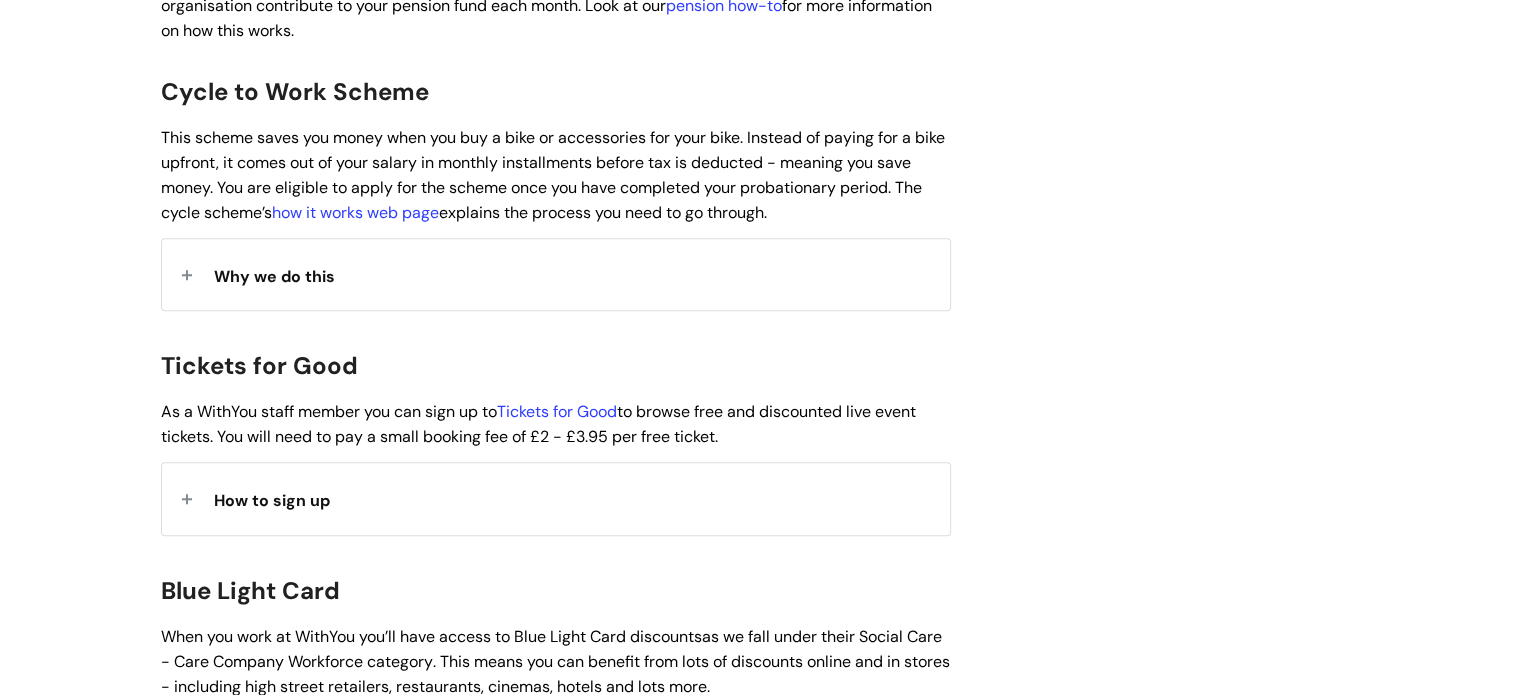 click on "How to sign up" at bounding box center [556, 498] 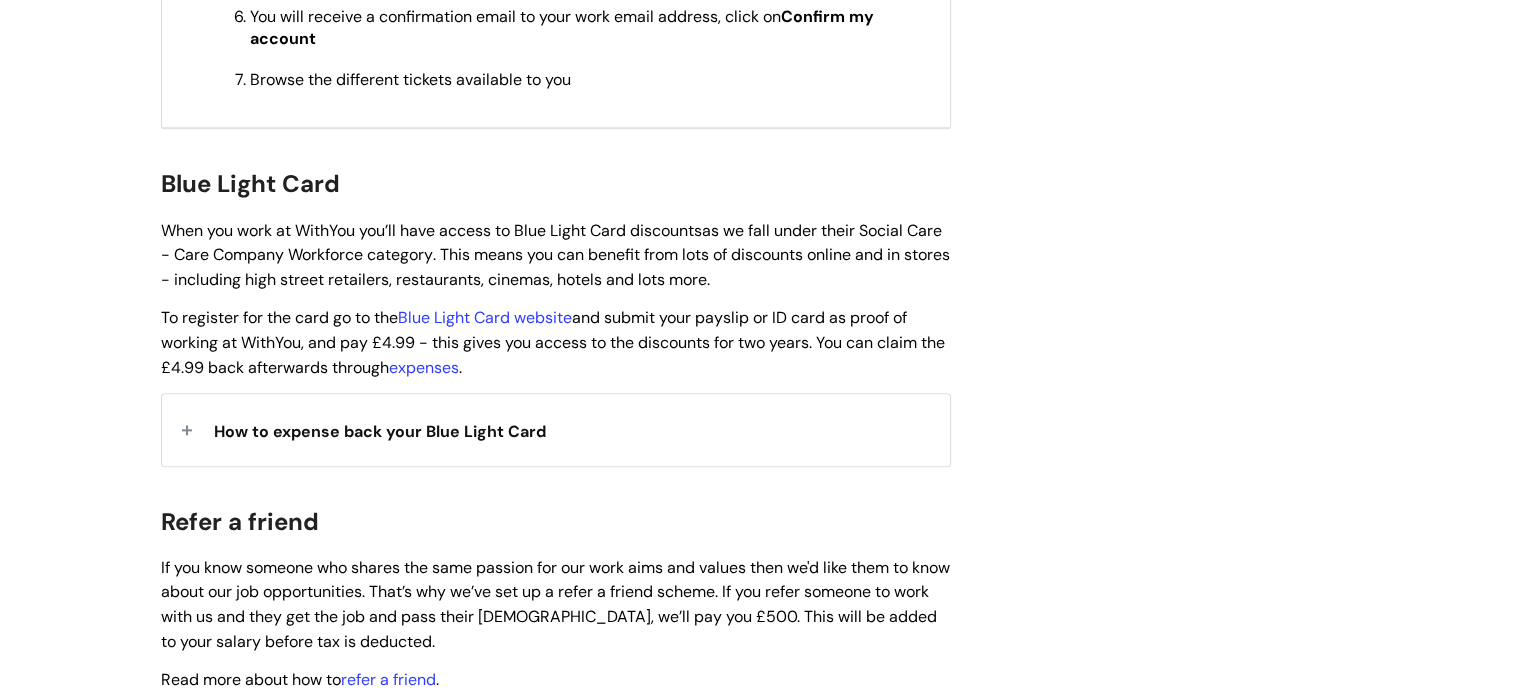 scroll, scrollTop: 2400, scrollLeft: 0, axis: vertical 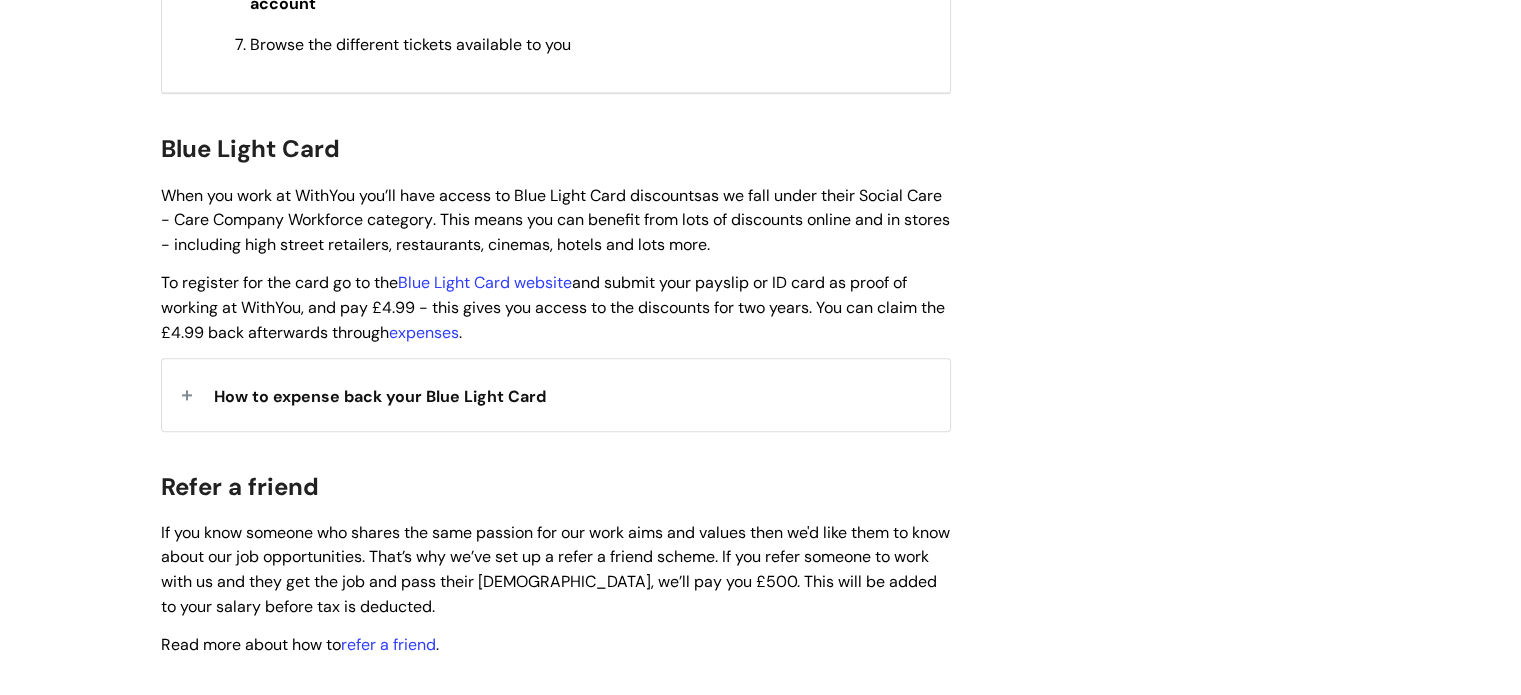 click on "How to expense back your Blue Light Card" at bounding box center (380, 394) 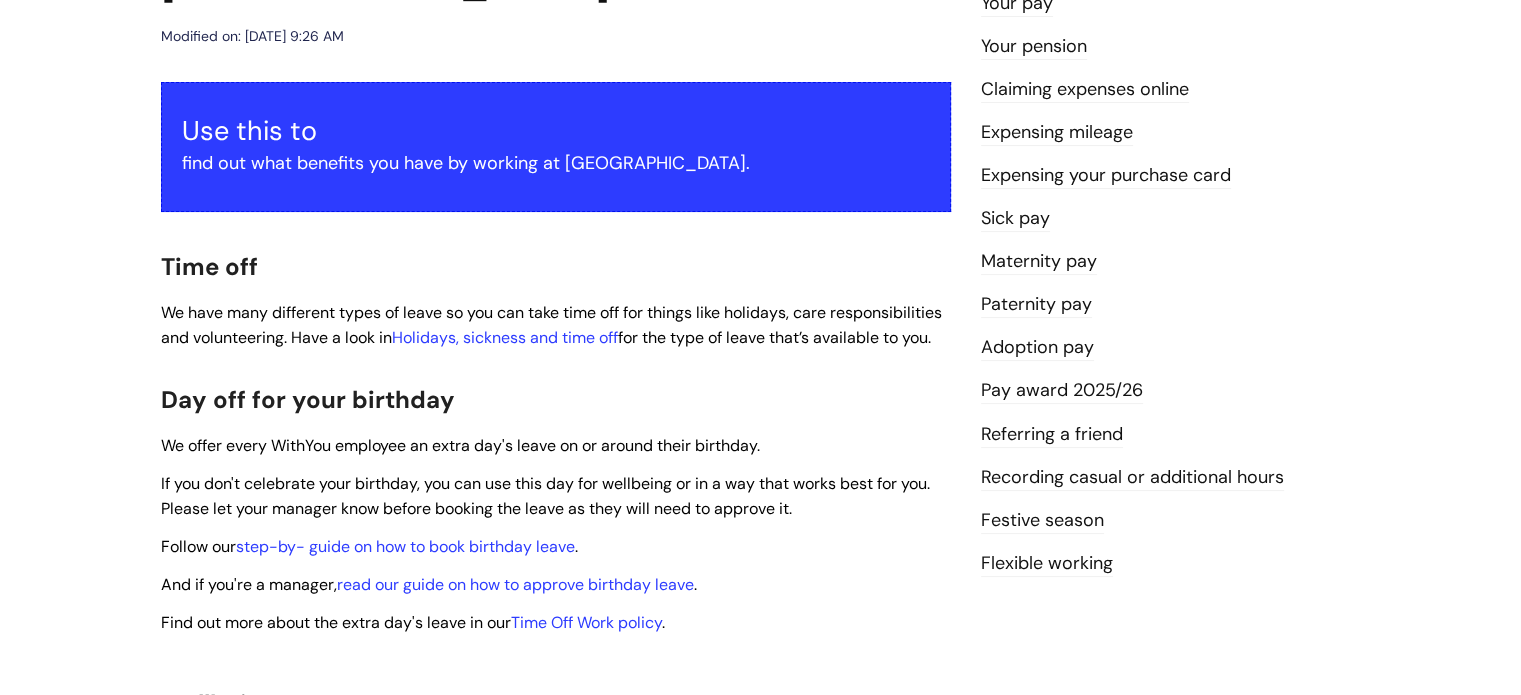 scroll, scrollTop: 332, scrollLeft: 0, axis: vertical 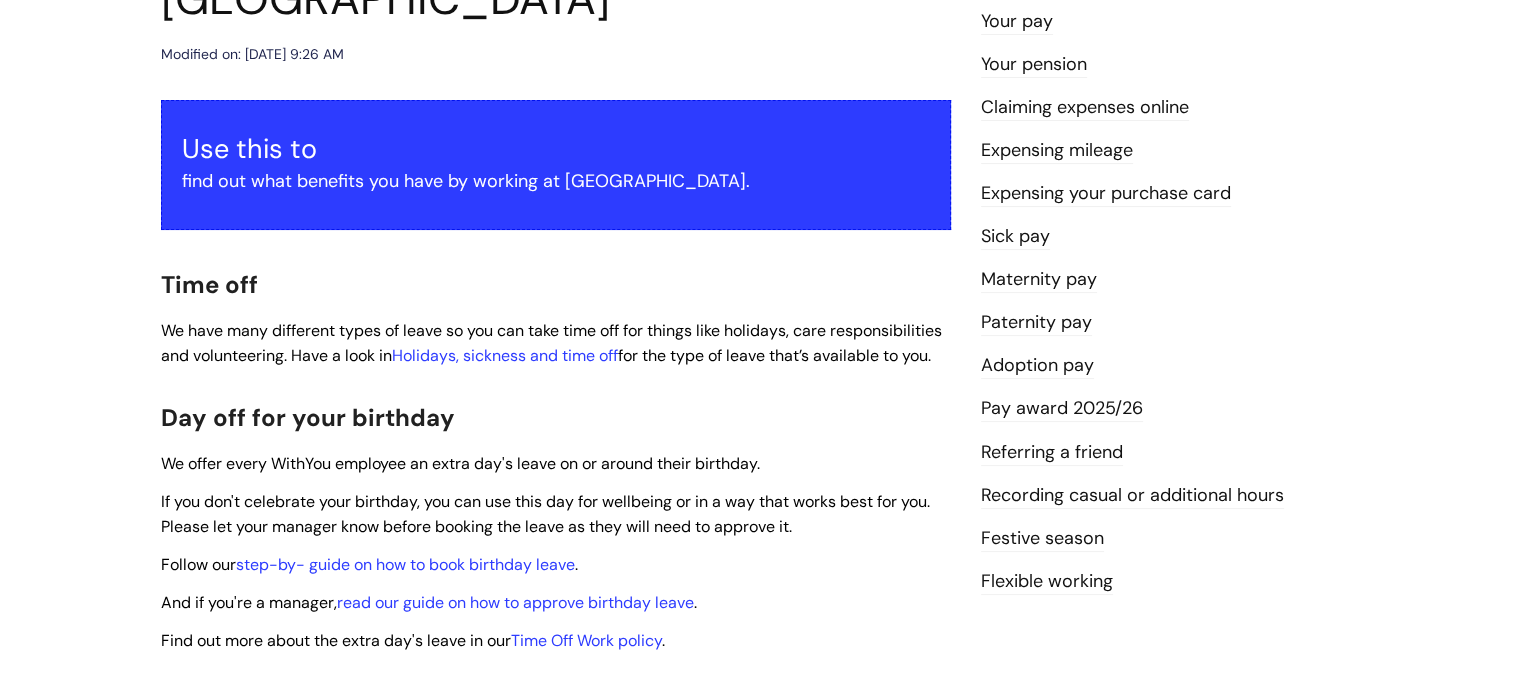 click on "Recording casual or additional hours" at bounding box center [1132, 496] 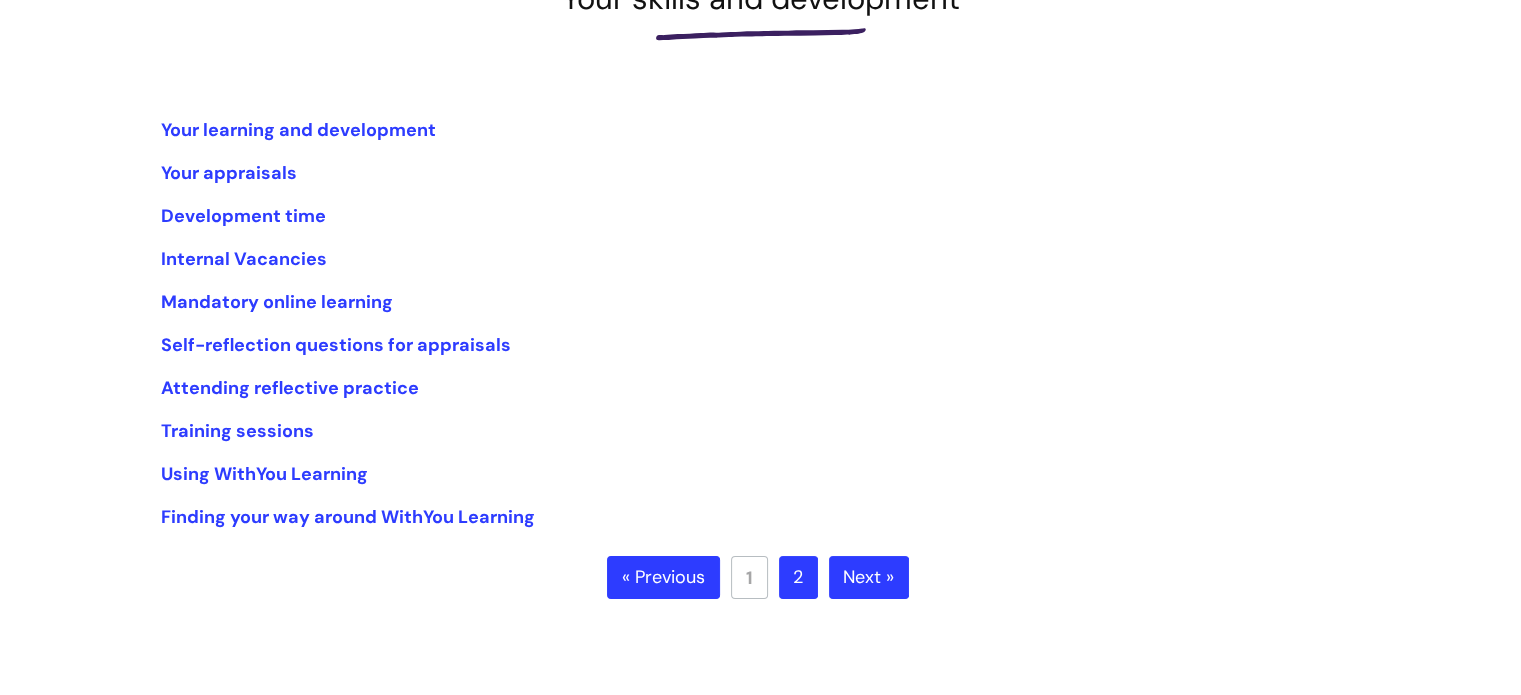 scroll, scrollTop: 300, scrollLeft: 0, axis: vertical 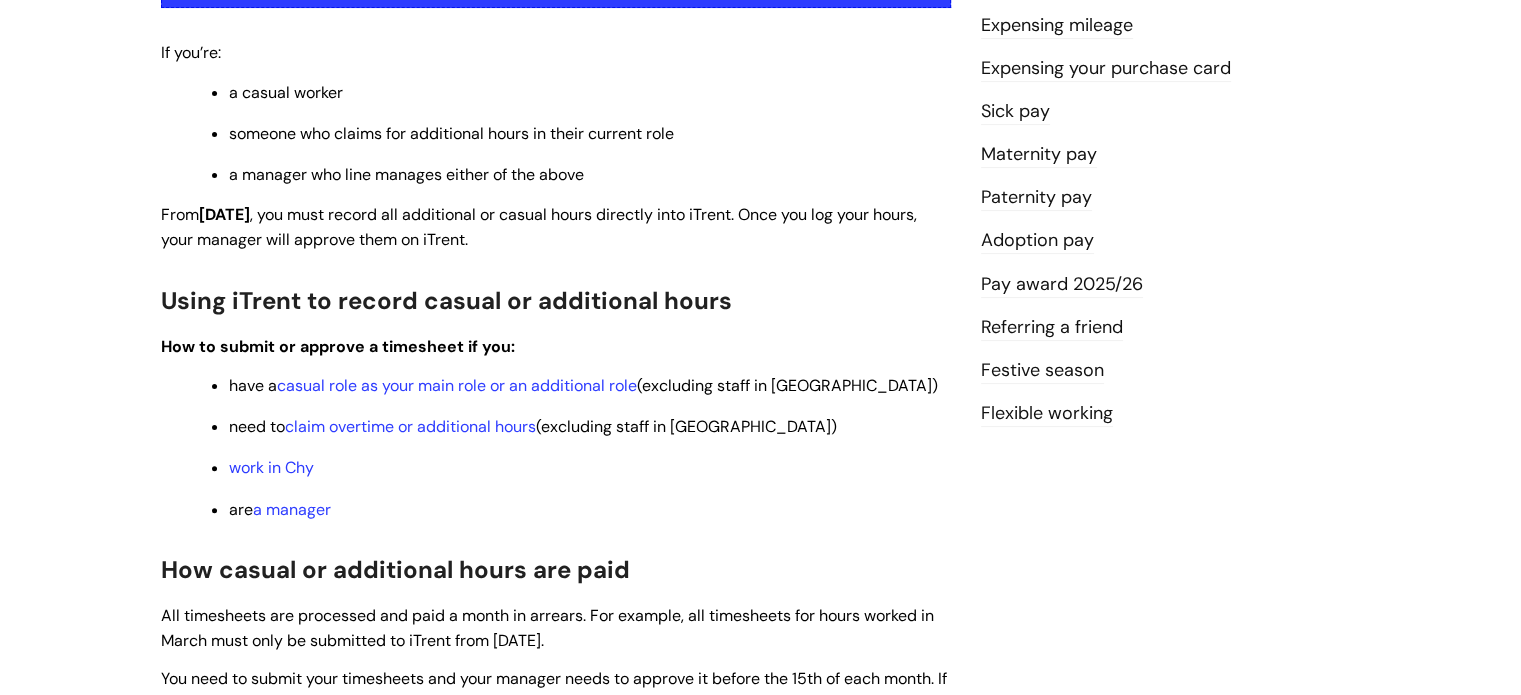 click on "Festive season" at bounding box center [1042, 371] 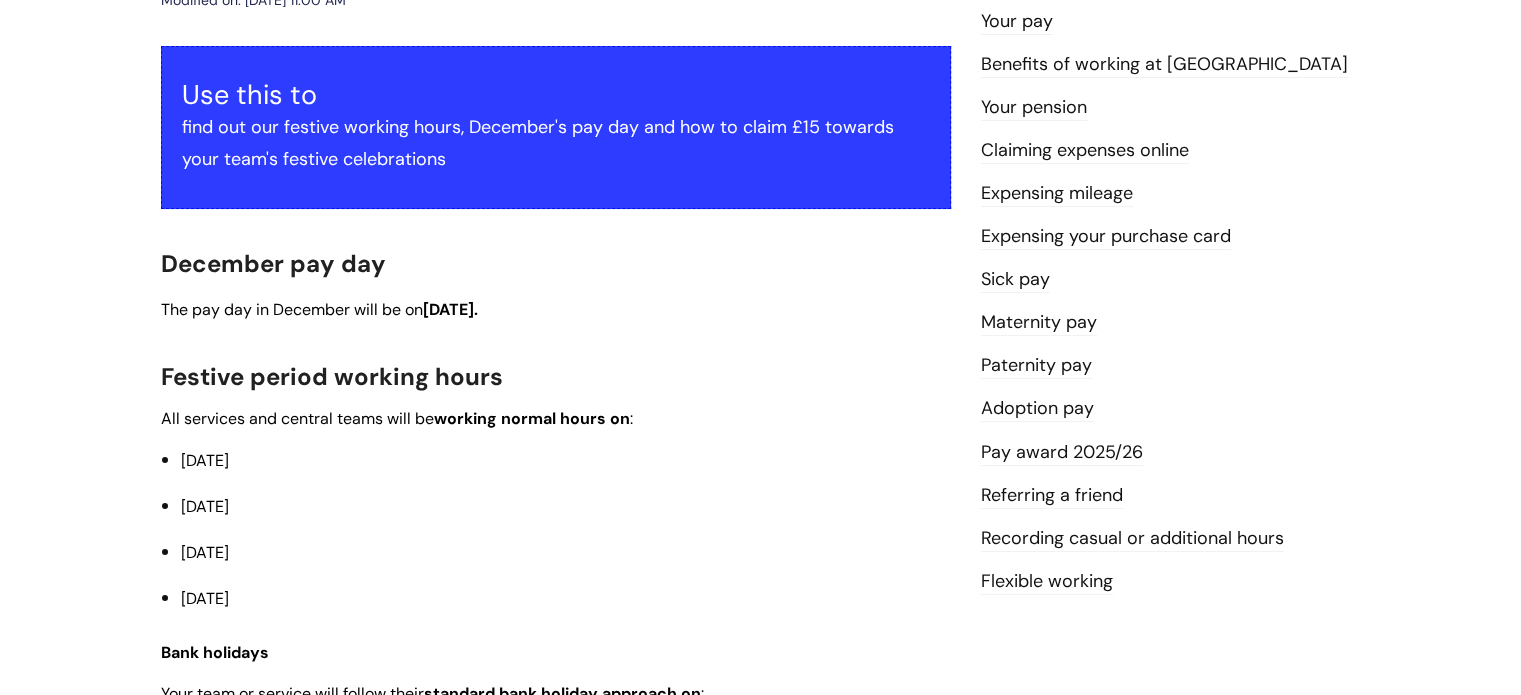 scroll, scrollTop: 300, scrollLeft: 0, axis: vertical 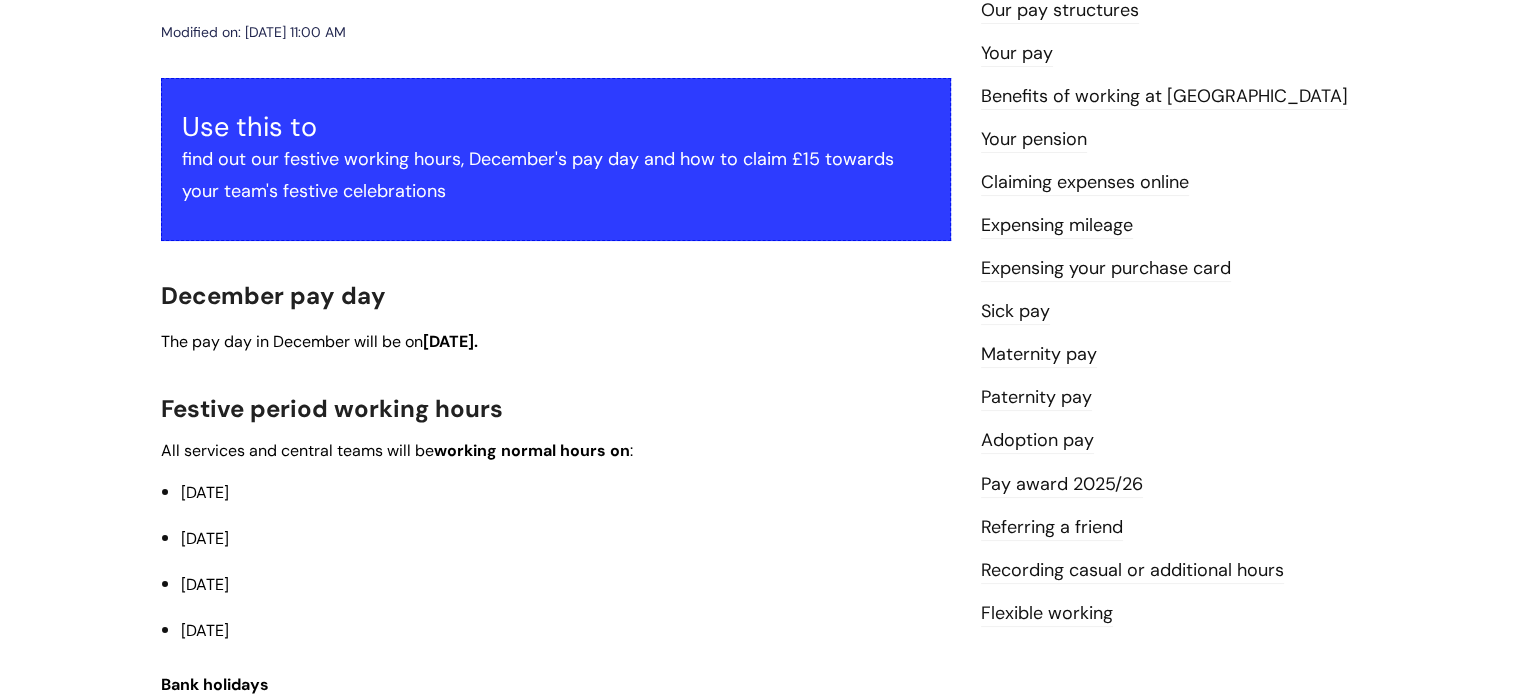 click on "Adoption pay" at bounding box center [1037, 441] 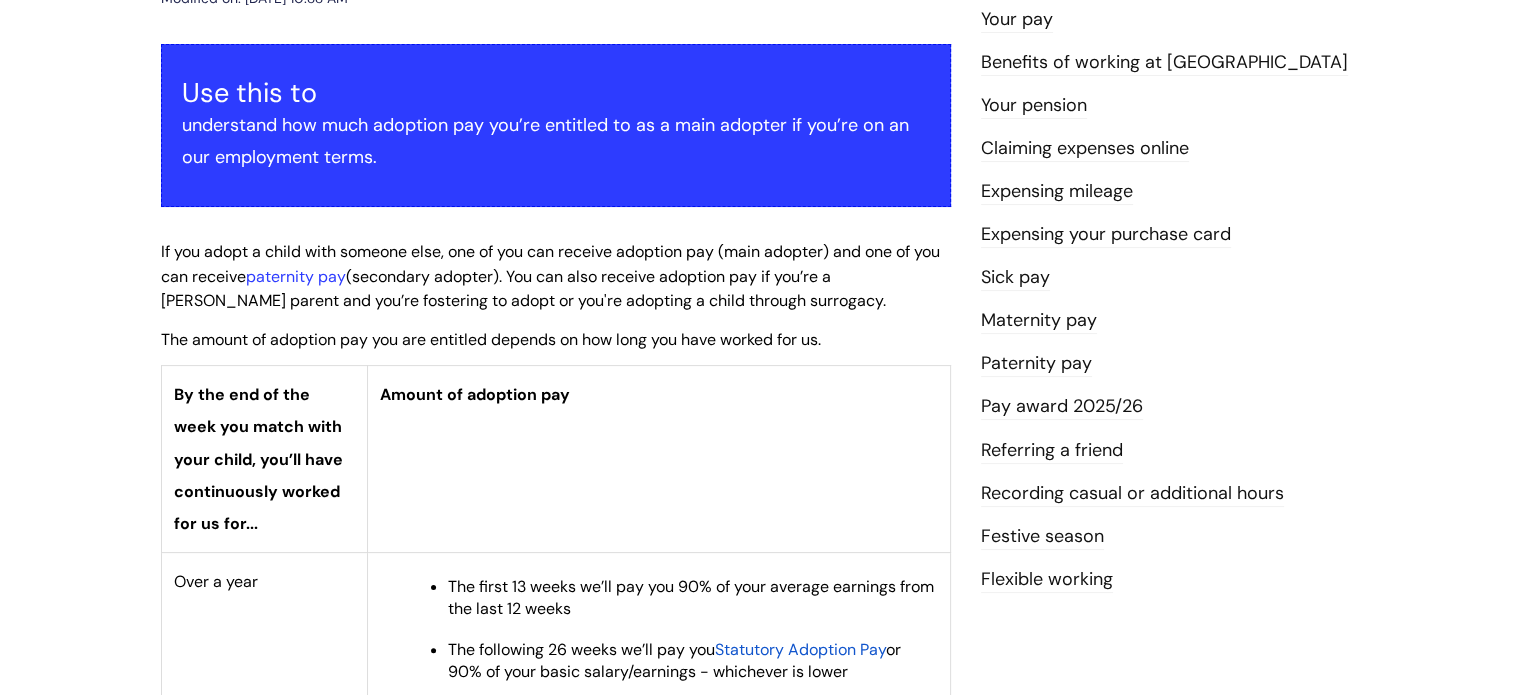 scroll, scrollTop: 300, scrollLeft: 0, axis: vertical 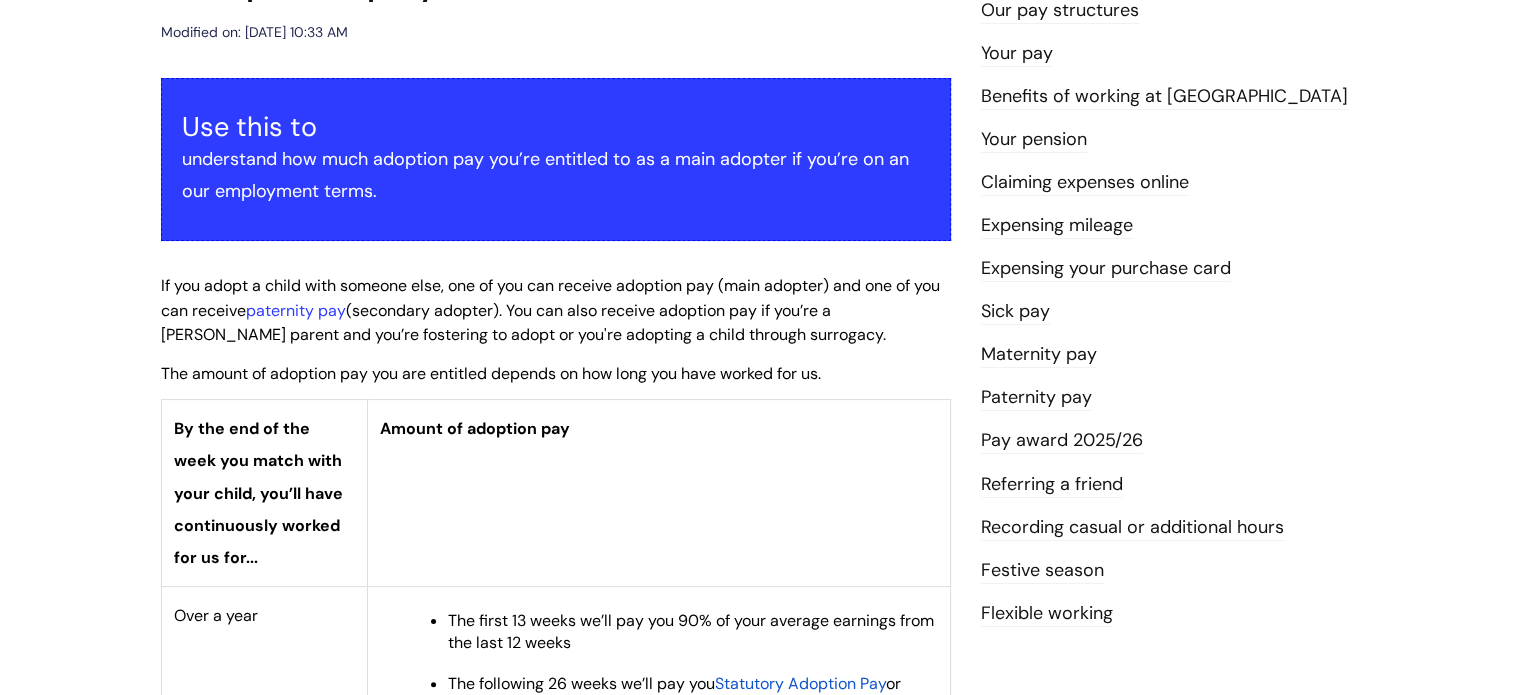 click on "Expensing your purchase card" at bounding box center (1106, 269) 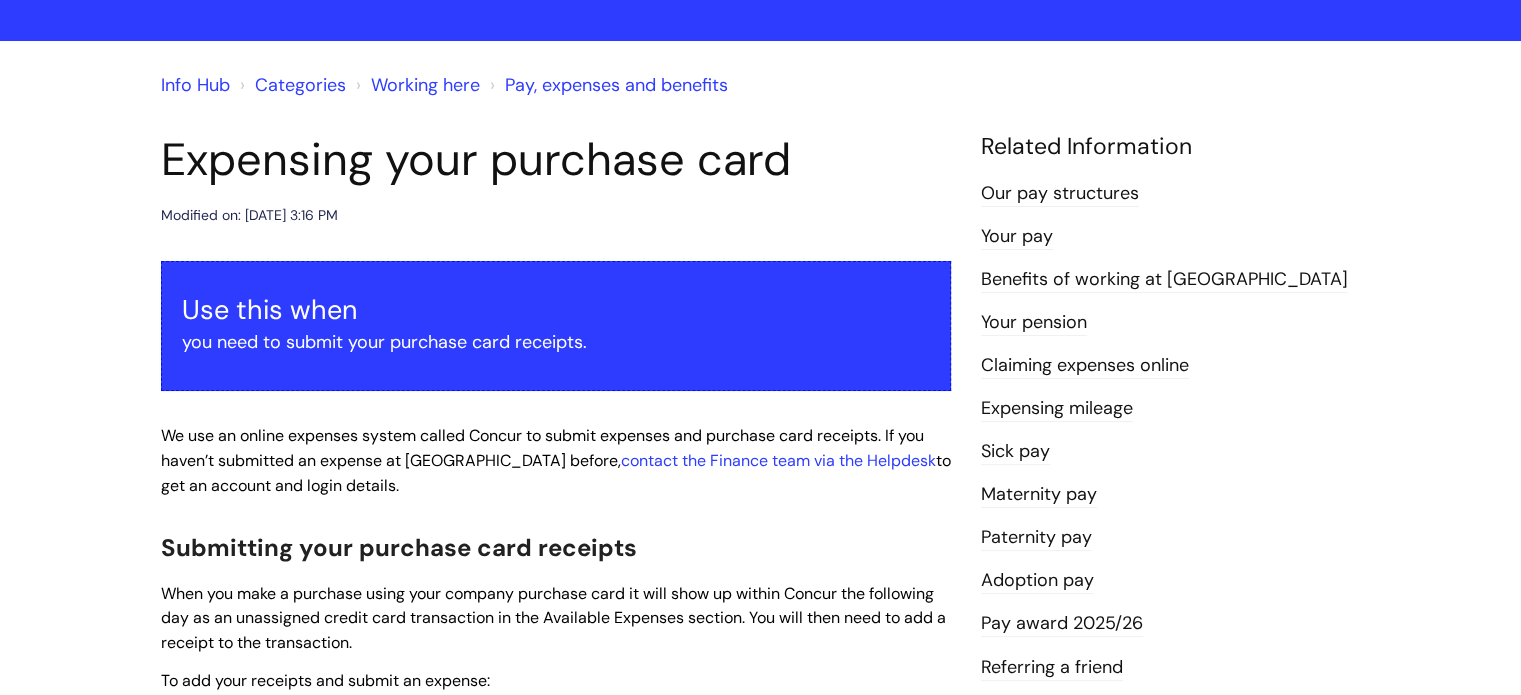 scroll, scrollTop: 100, scrollLeft: 0, axis: vertical 